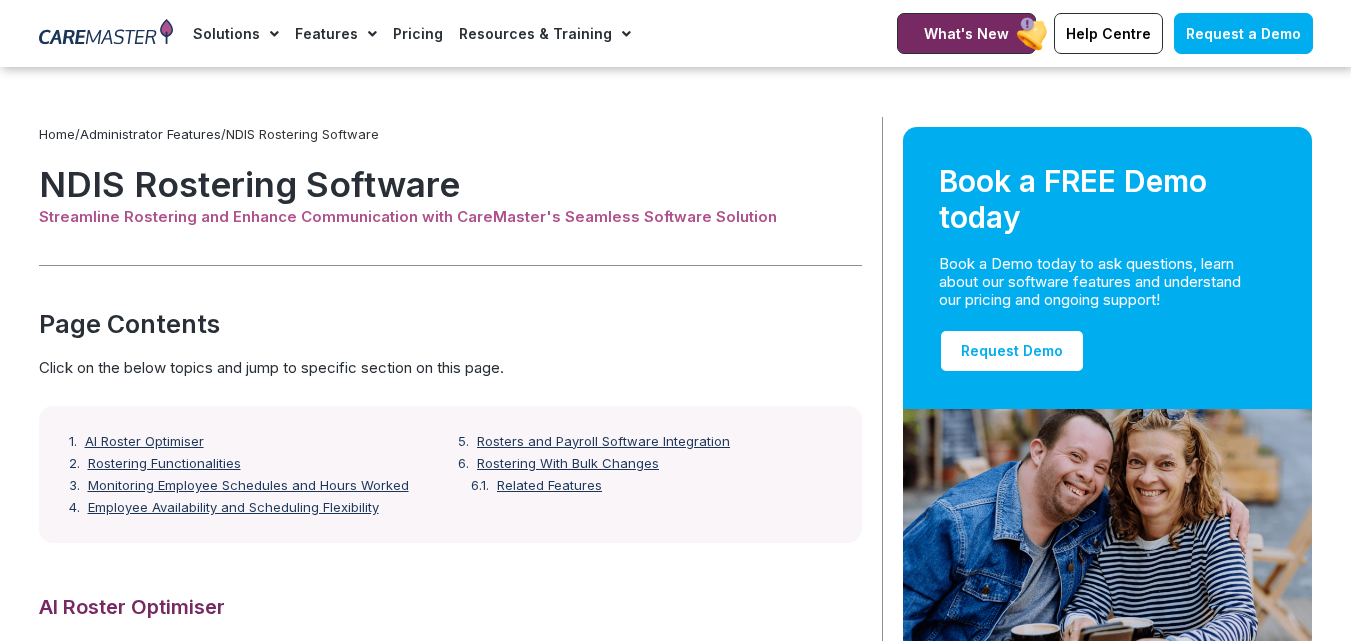 scroll, scrollTop: 894, scrollLeft: 0, axis: vertical 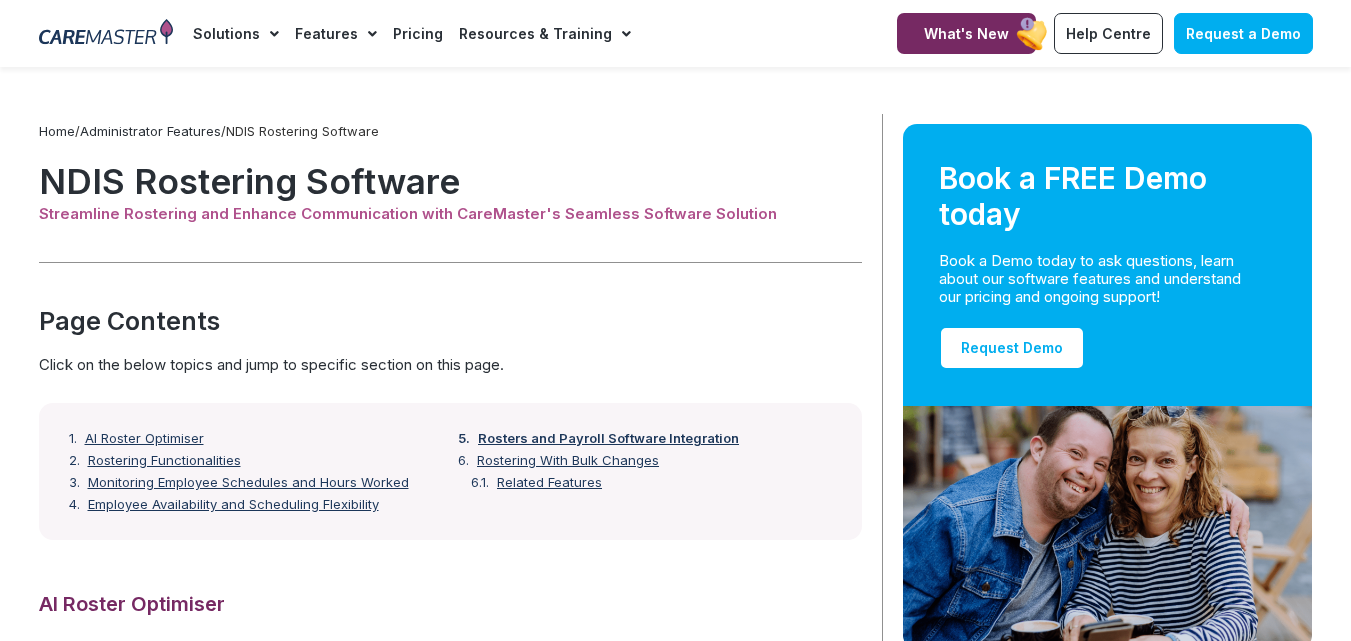 click on "Rosters and Payroll Software Integration" at bounding box center [608, 439] 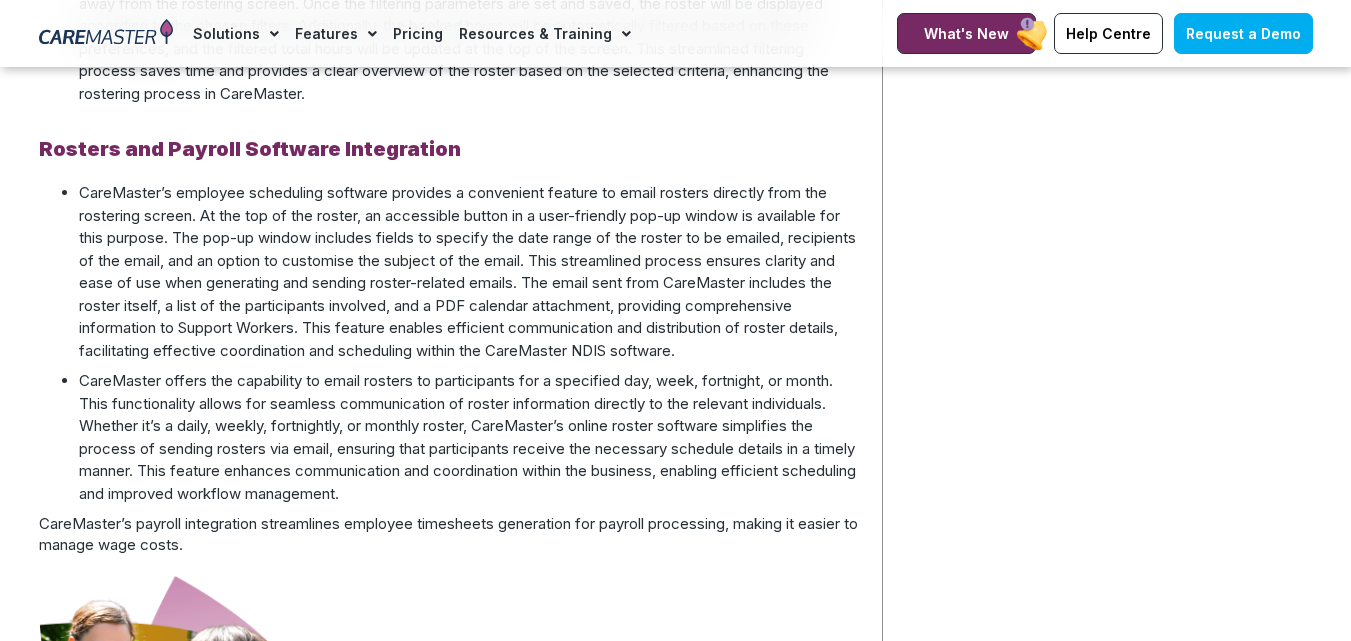scroll, scrollTop: 2242, scrollLeft: 0, axis: vertical 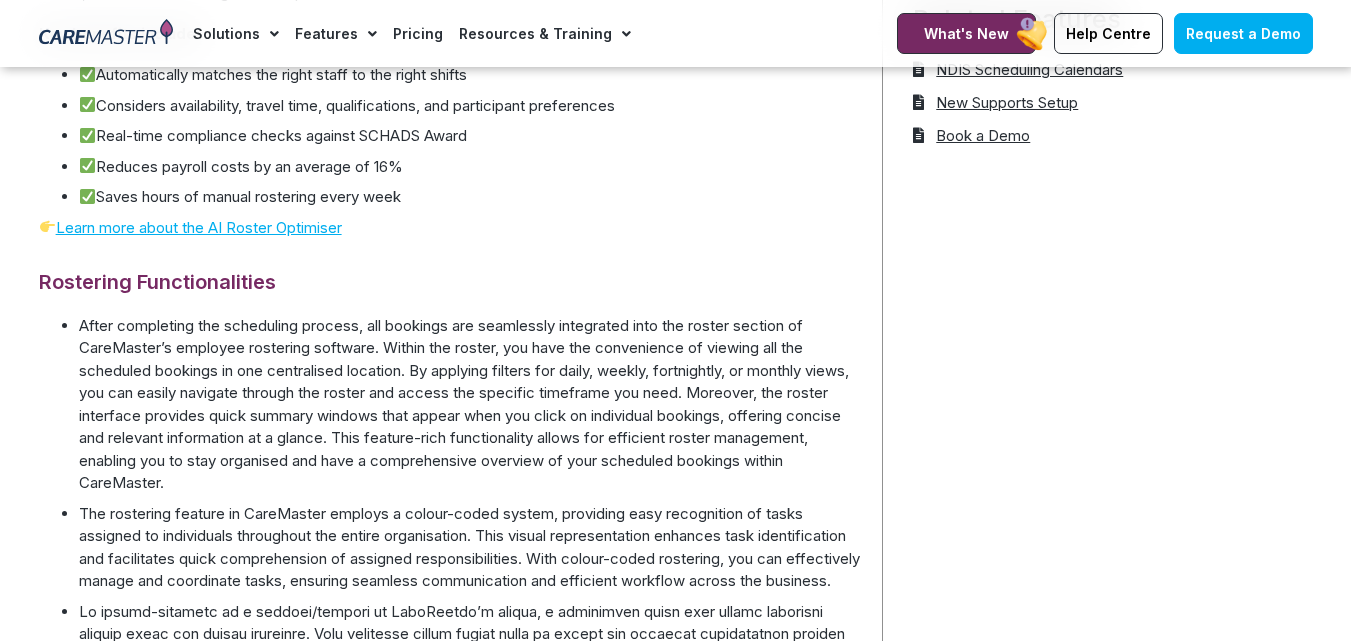click on "After completing the scheduling process, all bookings are seamlessly integrated into the roster section of CareMaster’s employee rostering software. Within the roster, you have the convenience of viewing all the scheduled bookings in one centralised location. By applying filters for daily, weekly, fortnightly, or monthly views, you can easily navigate through the roster and access the specific timeframe you need. Moreover, the roster interface provides quick summary windows that appear when you click on individual bookings, offering concise and relevant information at a glance. This feature-rich functionality allows for efficient roster management, enabling you to stay organised and have a comprehensive overview of your scheduled bookings within CareMaster." at bounding box center (470, 405) 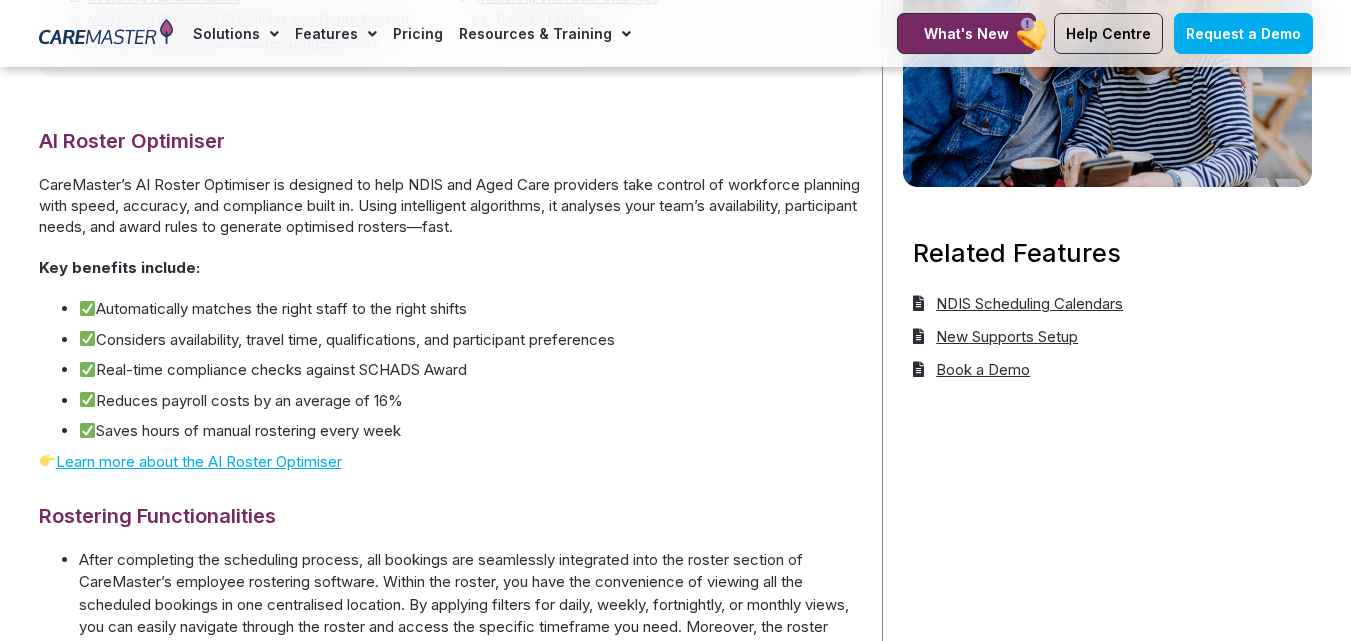 scroll, scrollTop: 500, scrollLeft: 0, axis: vertical 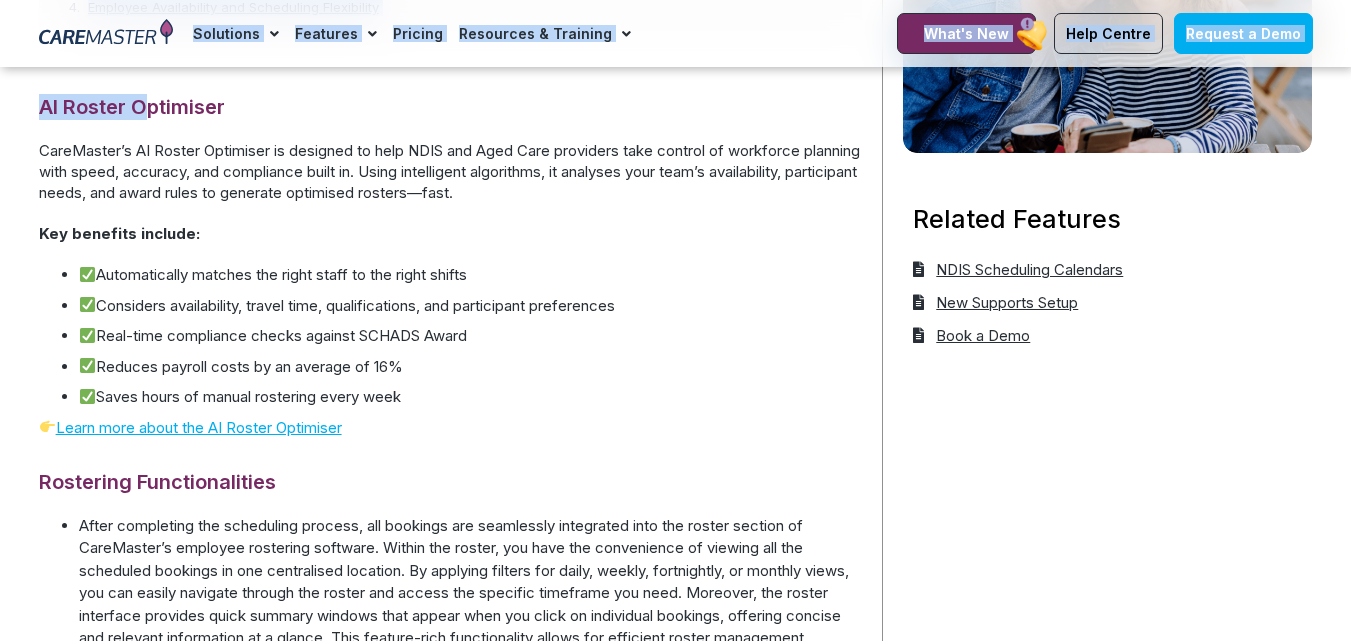 click on "Skip to content                                                               Request a Demo                   Solutions     AI Roster Optimiser   NDIS Software for Small Providers   End-to-End NDIS Software   Aged Care Software   Provider Types Supported   Integrations       Features     Features for Providers     Case Note Management   Incident Management   Invoicing   Payroll Software   Scheduling & Rostering   Travel & Vehicle Management       Features for Support Workers   Features for Participants   Features for Support at Home       Pricing   Resources & Training     Training & Onboarding   NDIS Software News & Articles   Help Centre                   Solutions     AI Roster Optimiser   NDIS Software for Small Providers   End-to-End NDIS Software   Aged Care Software   Provider Types Supported   Integrations       Features     Features for Providers     Case Note Management   Incident Management   Invoicing   Payroll Software   Scheduling & Rostering   Travel & Vehicle Management" at bounding box center [675, 2541] 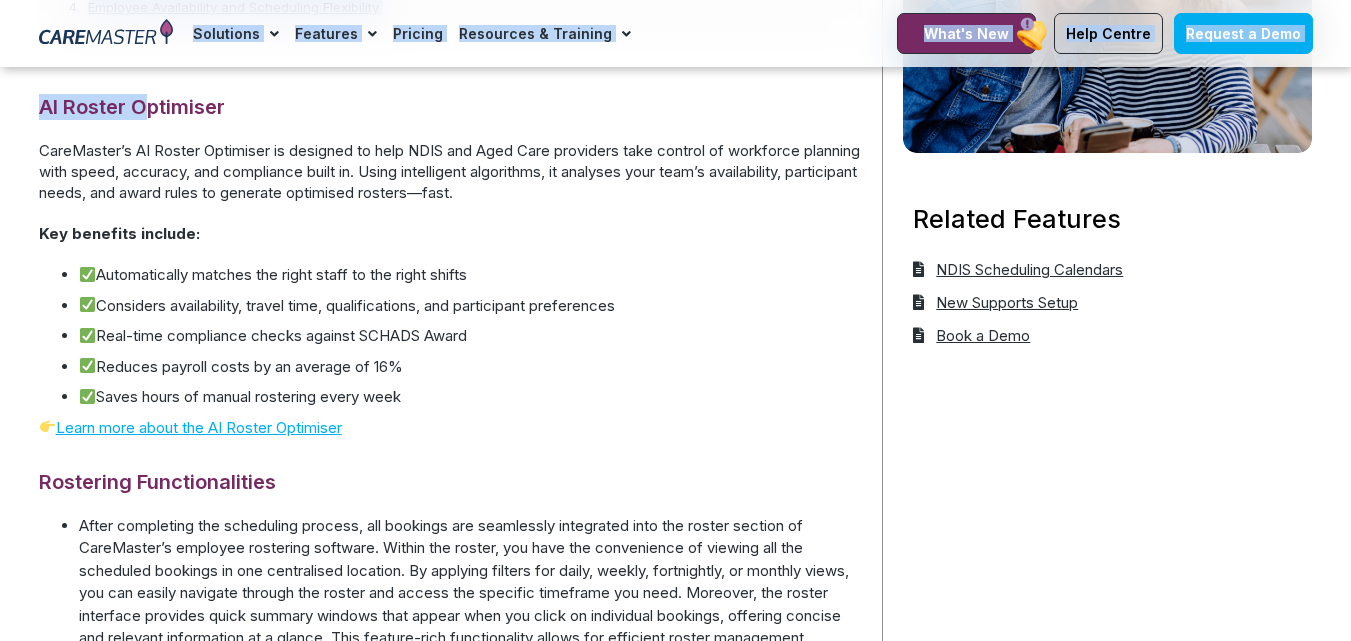 click at bounding box center [106, 34] 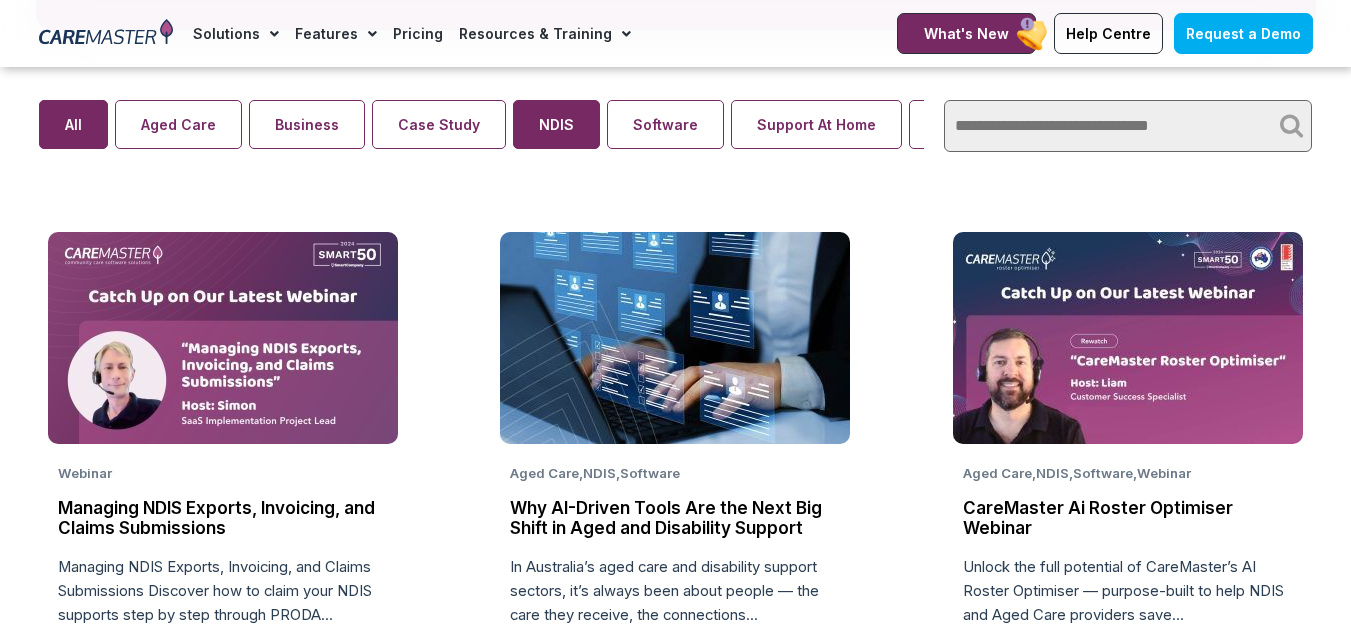 scroll, scrollTop: 1400, scrollLeft: 0, axis: vertical 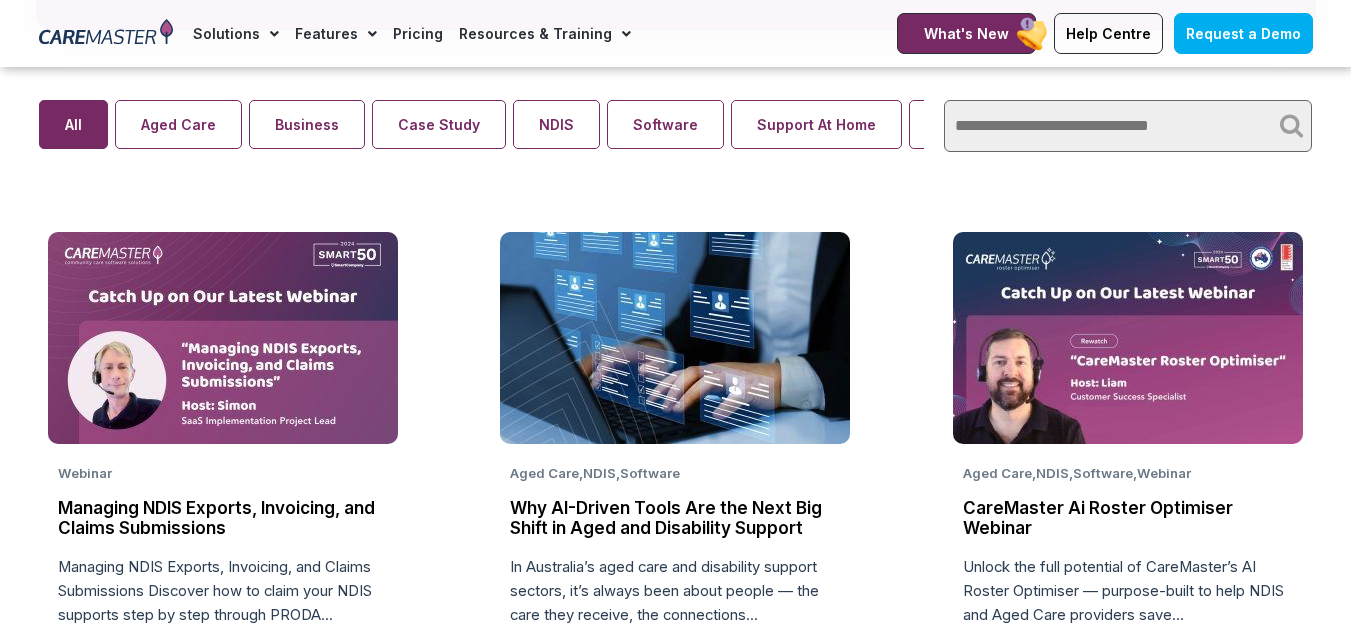 click on "Search                                             ×" at bounding box center (1128, 126) 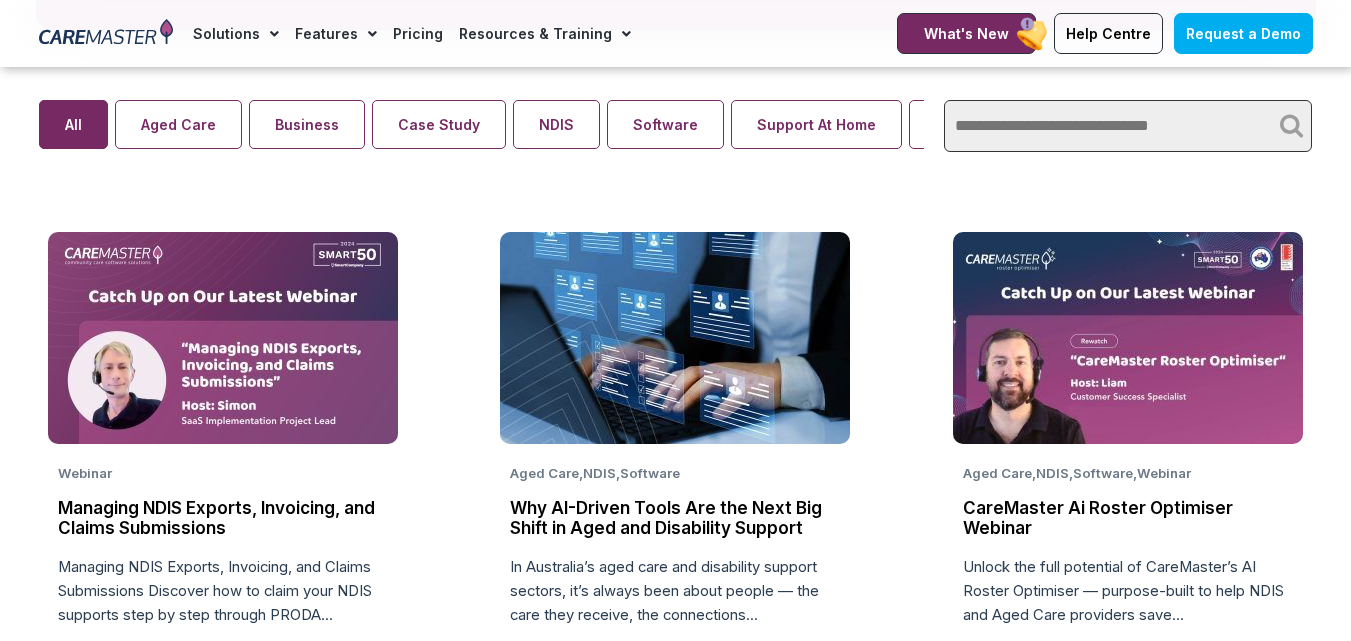 click at bounding box center (1128, 126) 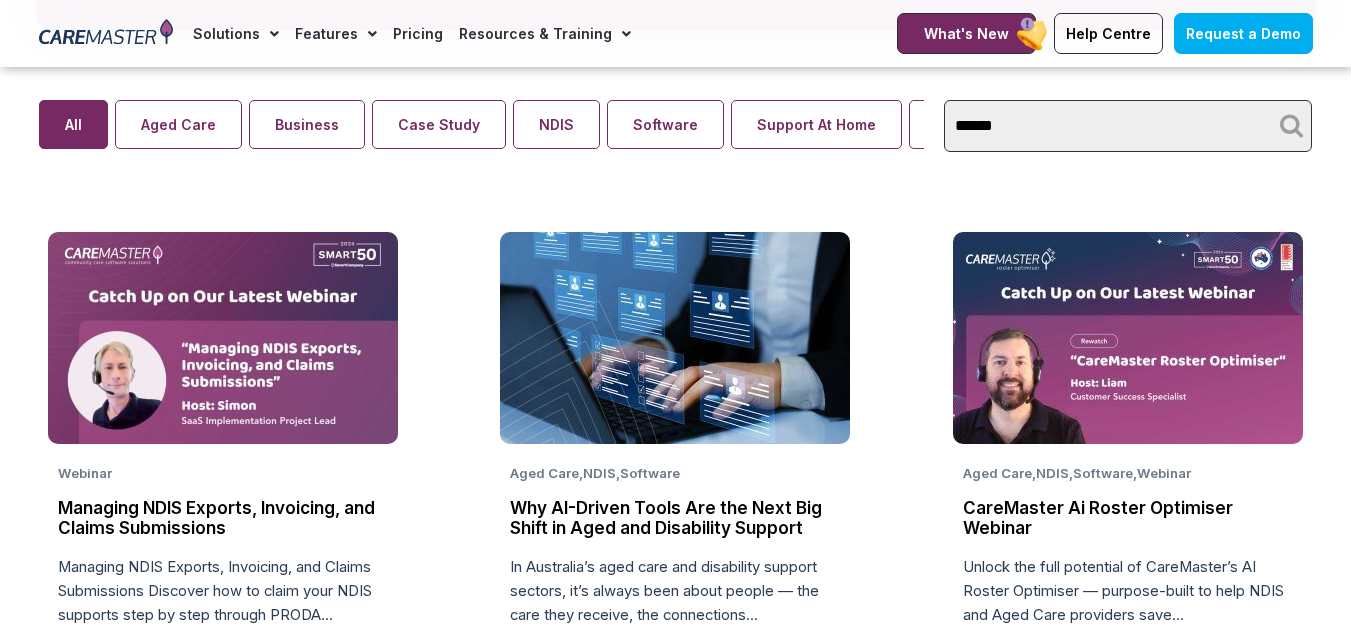 type on "******" 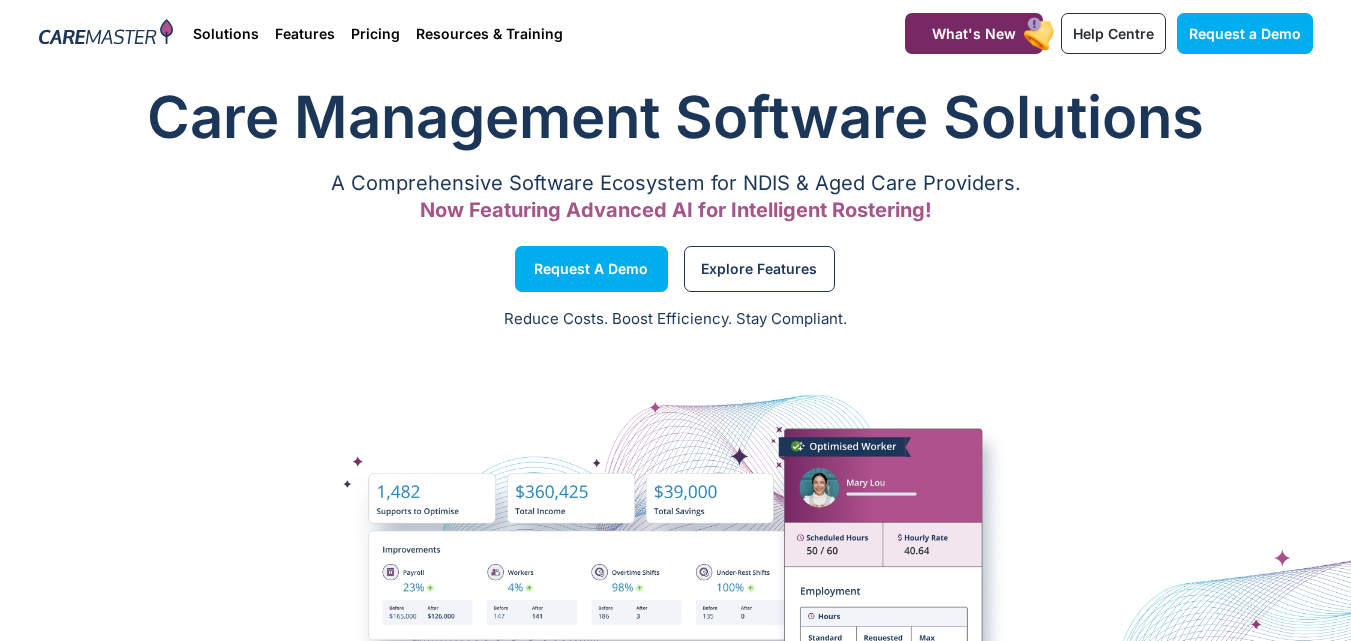scroll, scrollTop: 0, scrollLeft: 0, axis: both 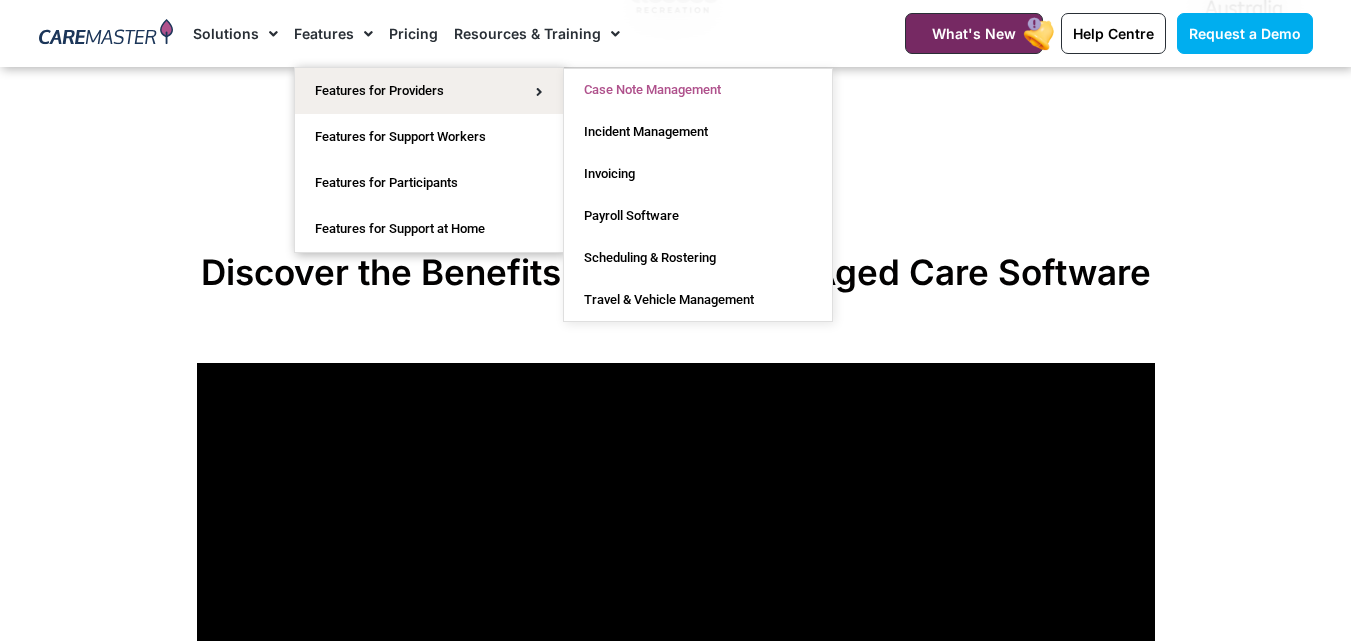 click on "Case Note Management" 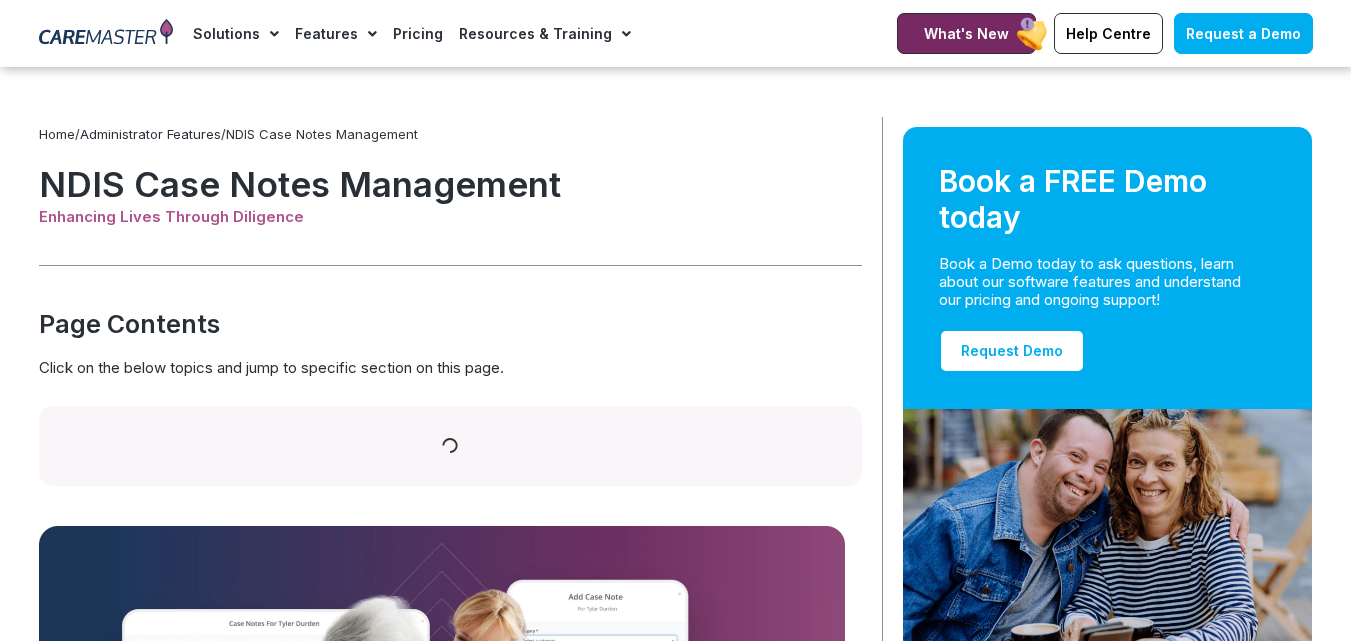 click on "rostering" at bounding box center [178, 935] 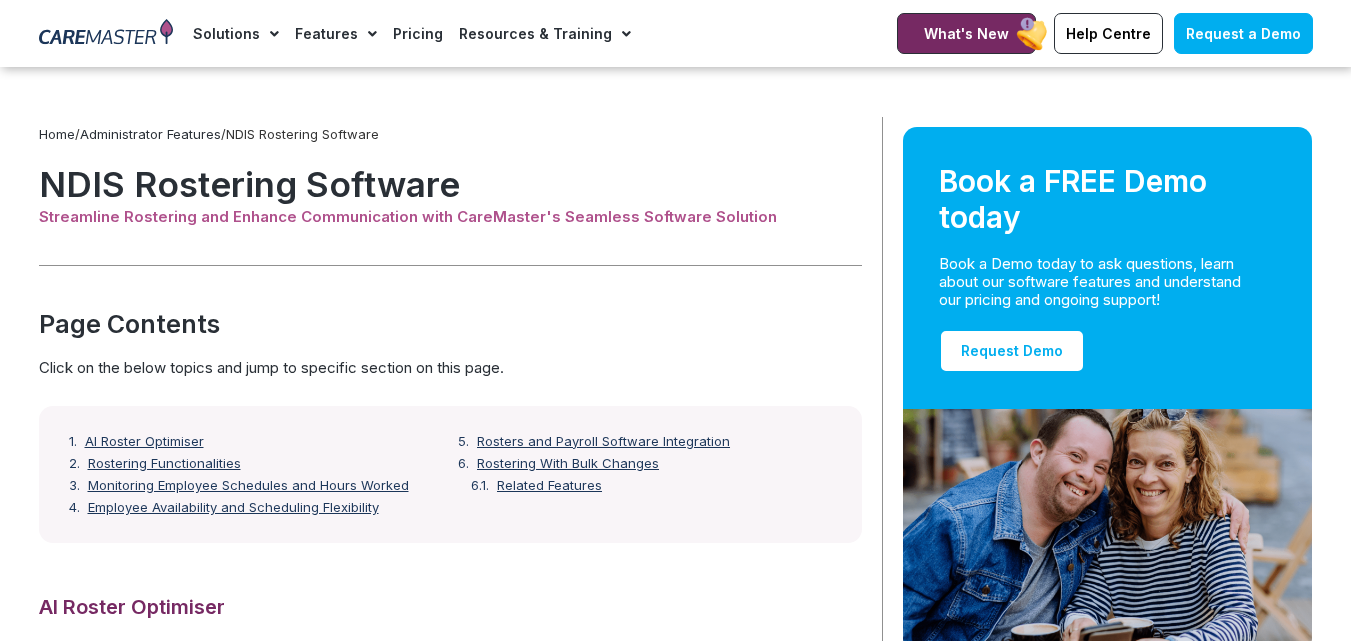 scroll, scrollTop: 200, scrollLeft: 0, axis: vertical 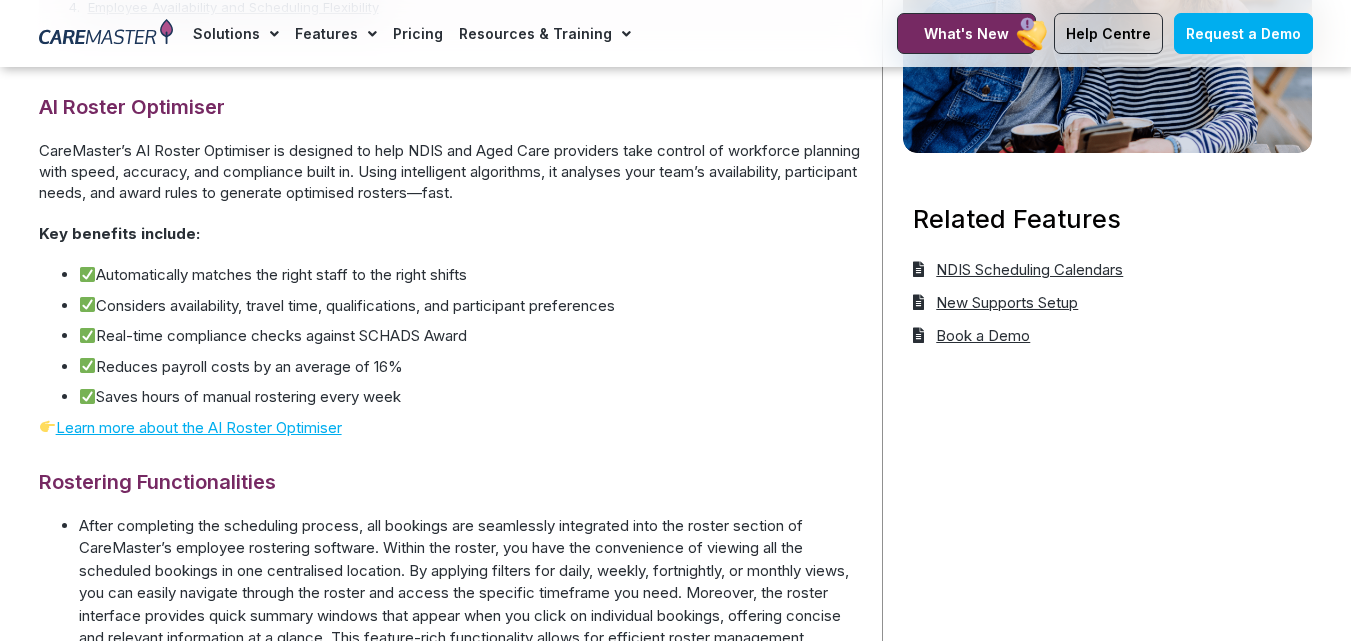 click at bounding box center [106, 34] 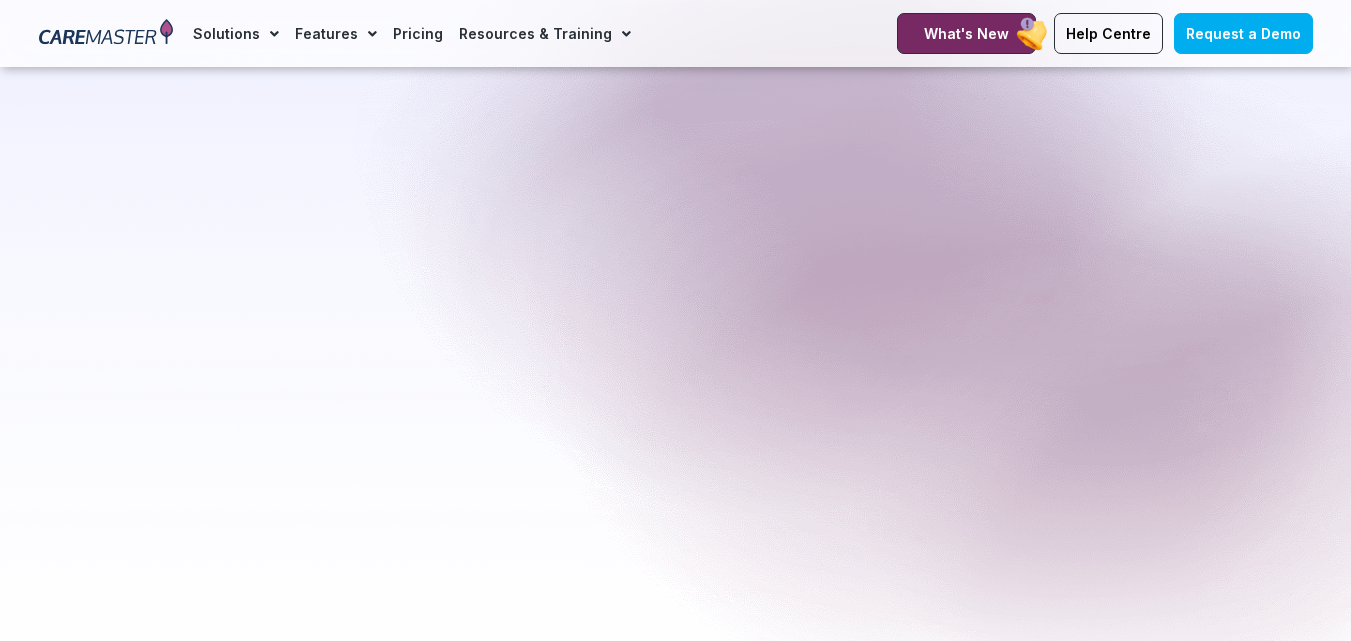 scroll, scrollTop: 1400, scrollLeft: 0, axis: vertical 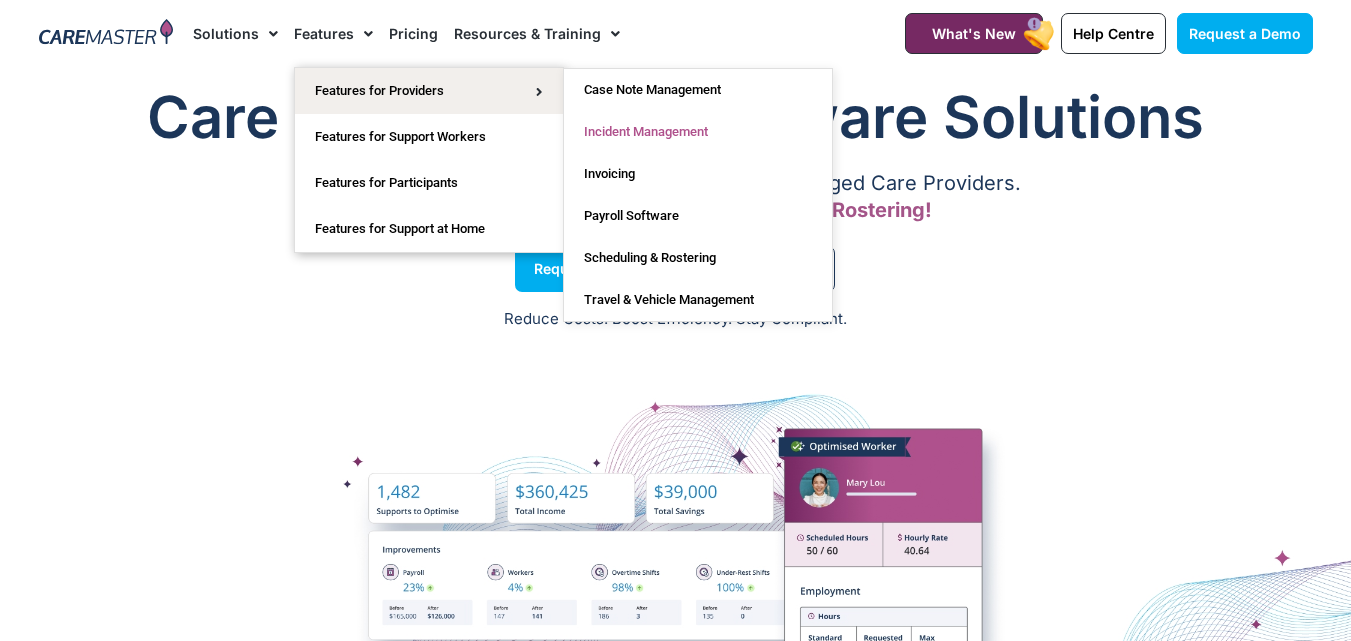 click on "Incident Management" 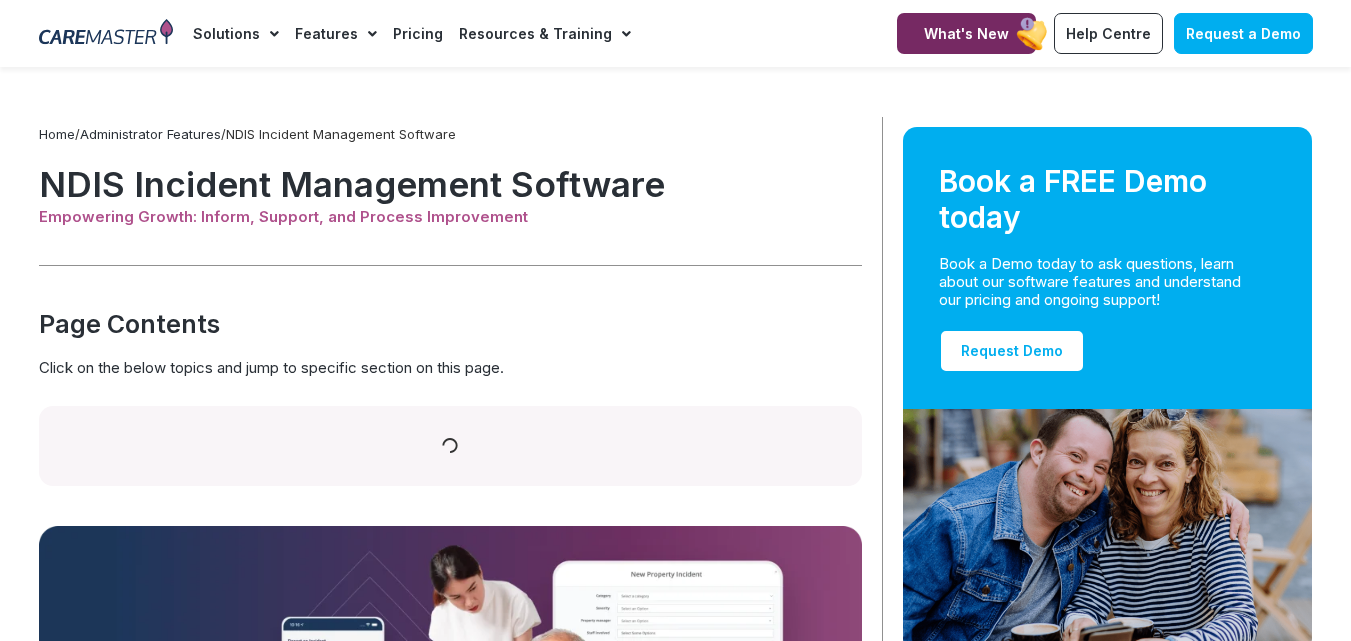 scroll, scrollTop: 0, scrollLeft: 0, axis: both 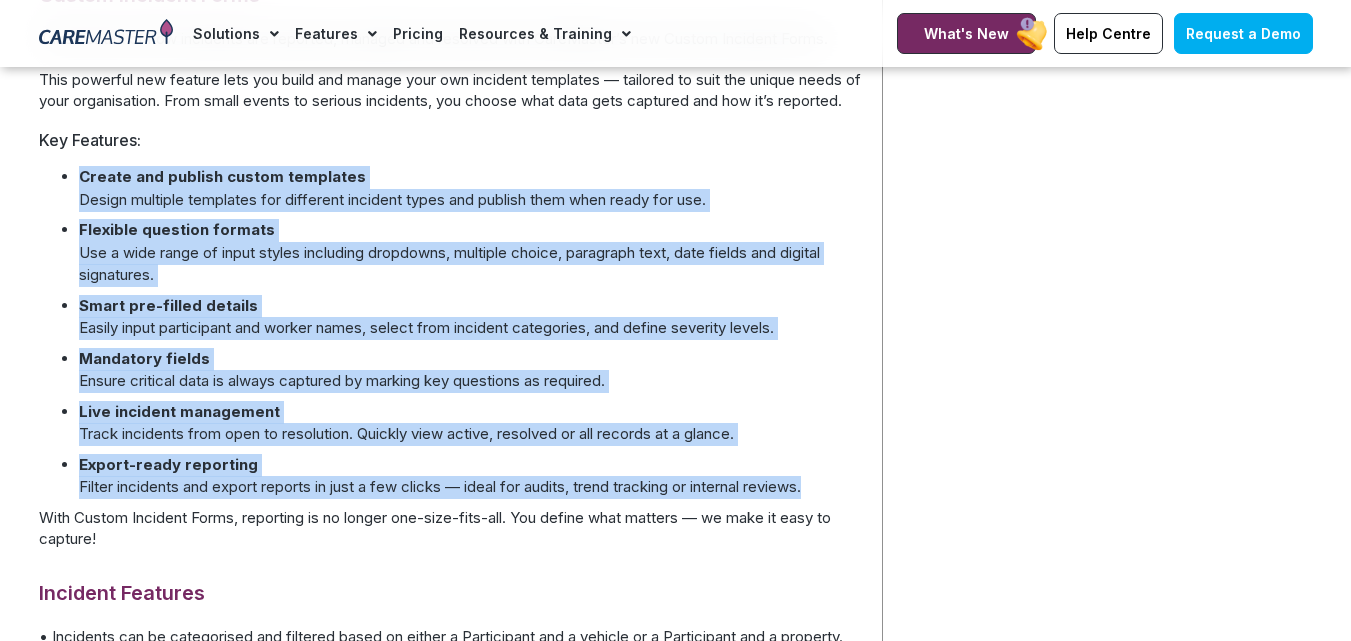 drag, startPoint x: 81, startPoint y: 200, endPoint x: 844, endPoint y: 512, distance: 824.3258 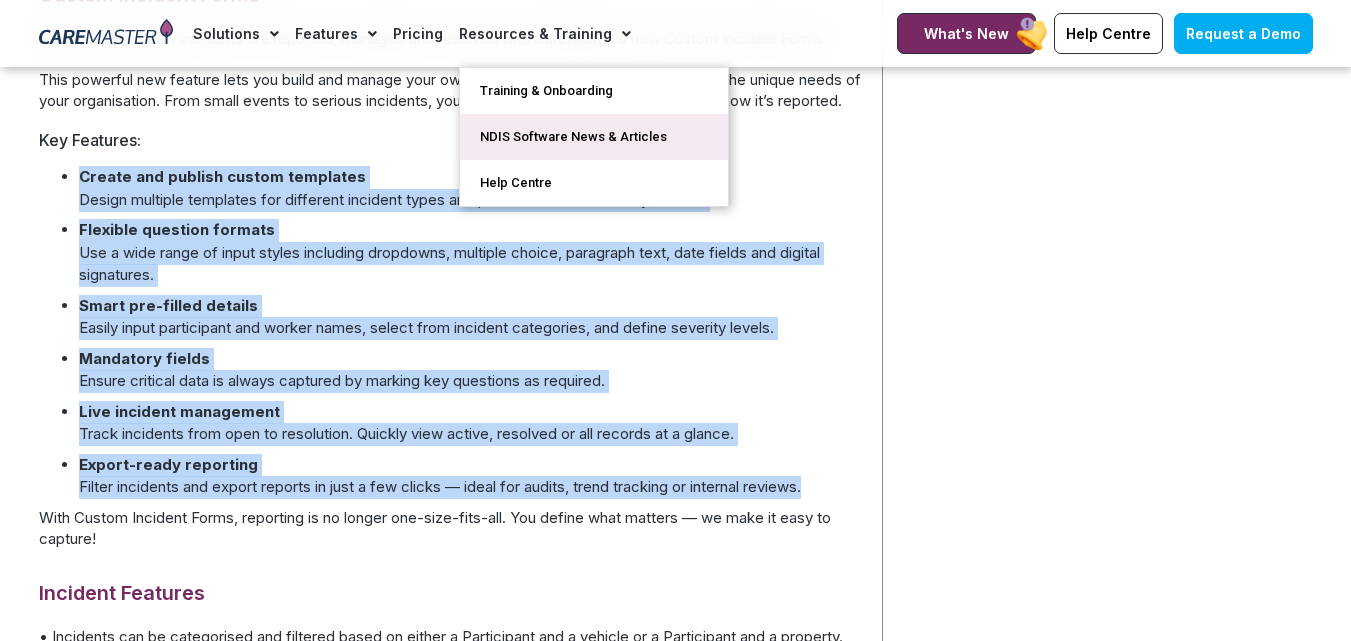 click on "NDIS Software News & Articles" 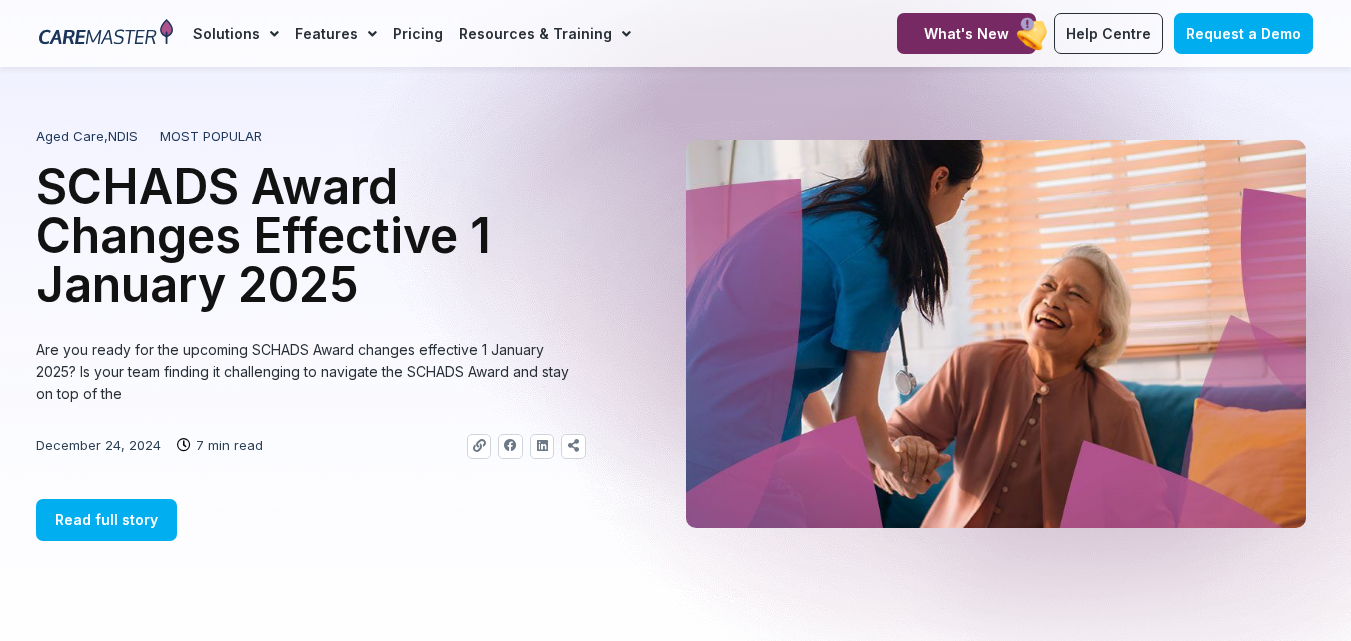 scroll, scrollTop: 0, scrollLeft: 0, axis: both 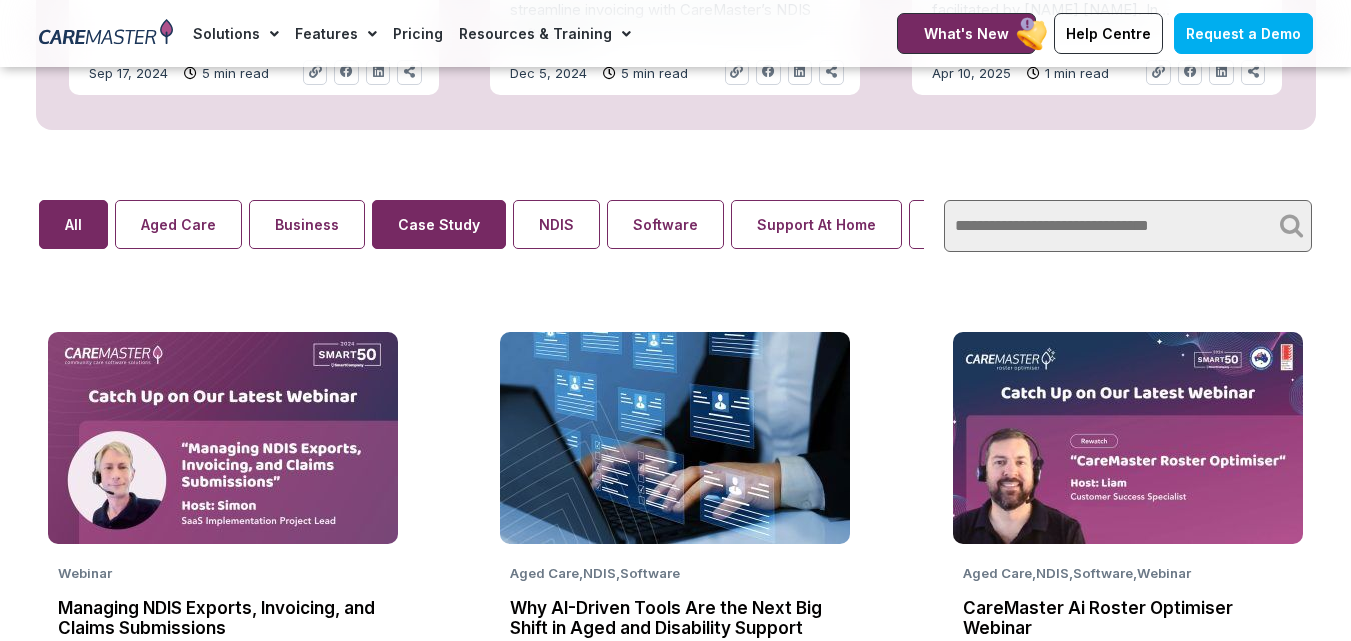click on "Case Study" at bounding box center [439, 224] 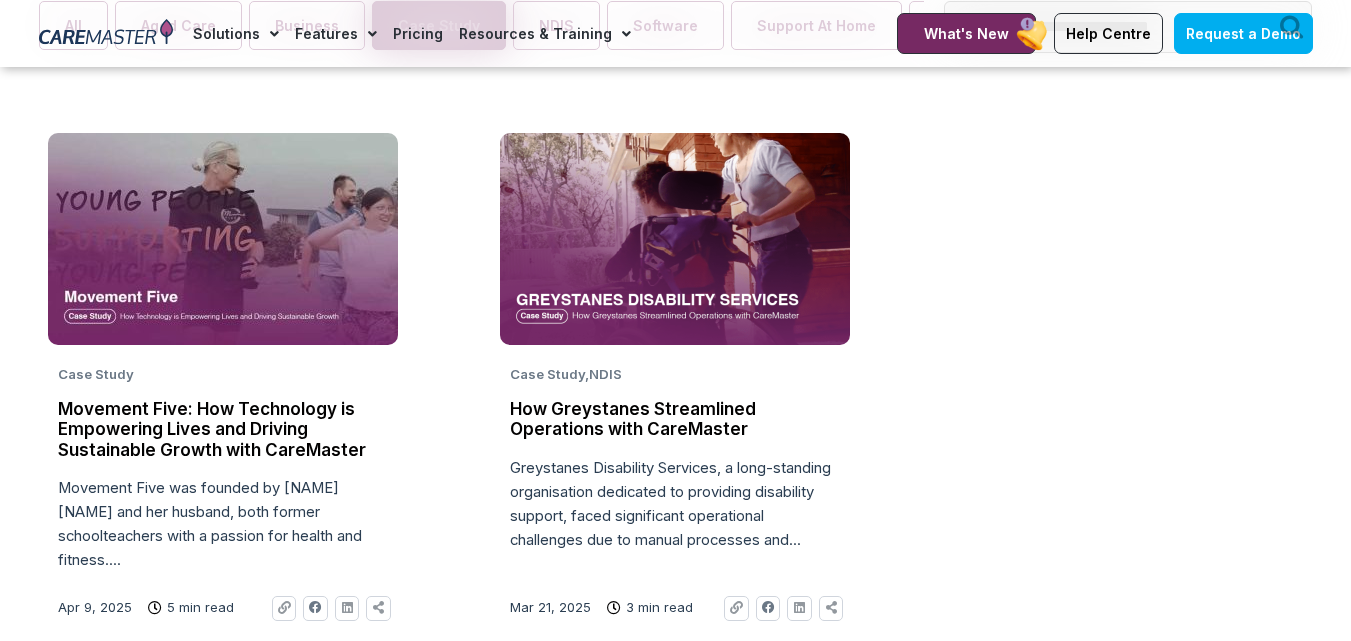 scroll, scrollTop: 1500, scrollLeft: 0, axis: vertical 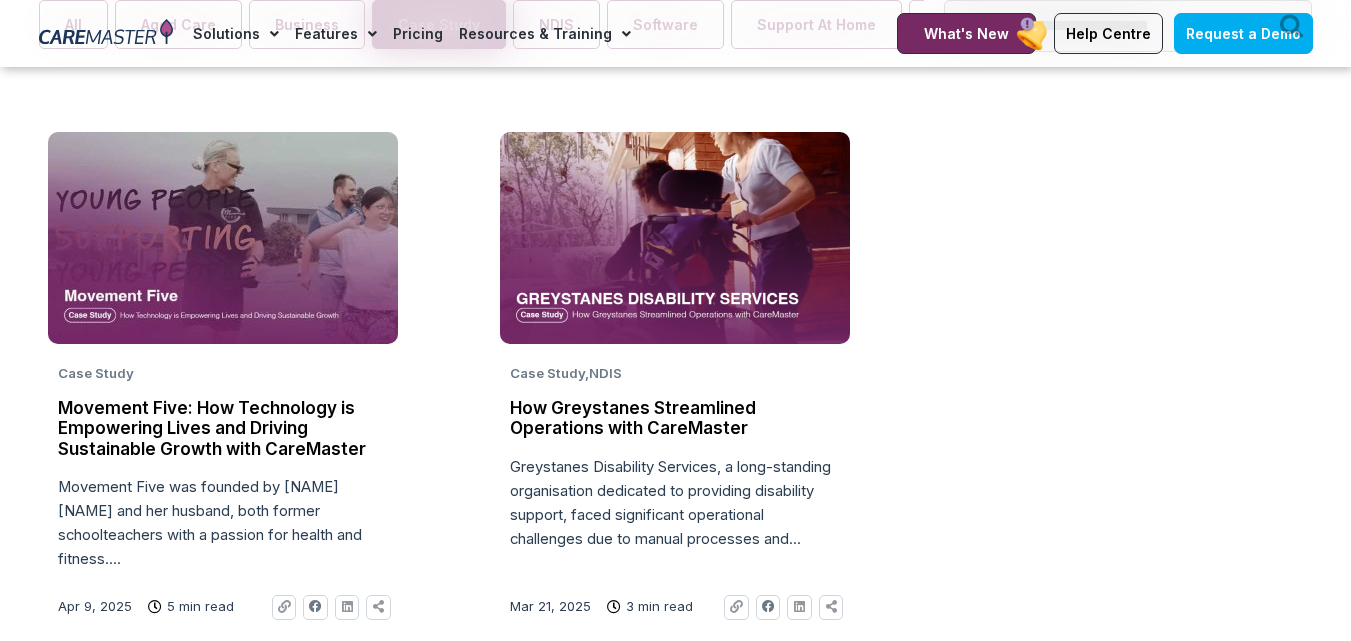 click 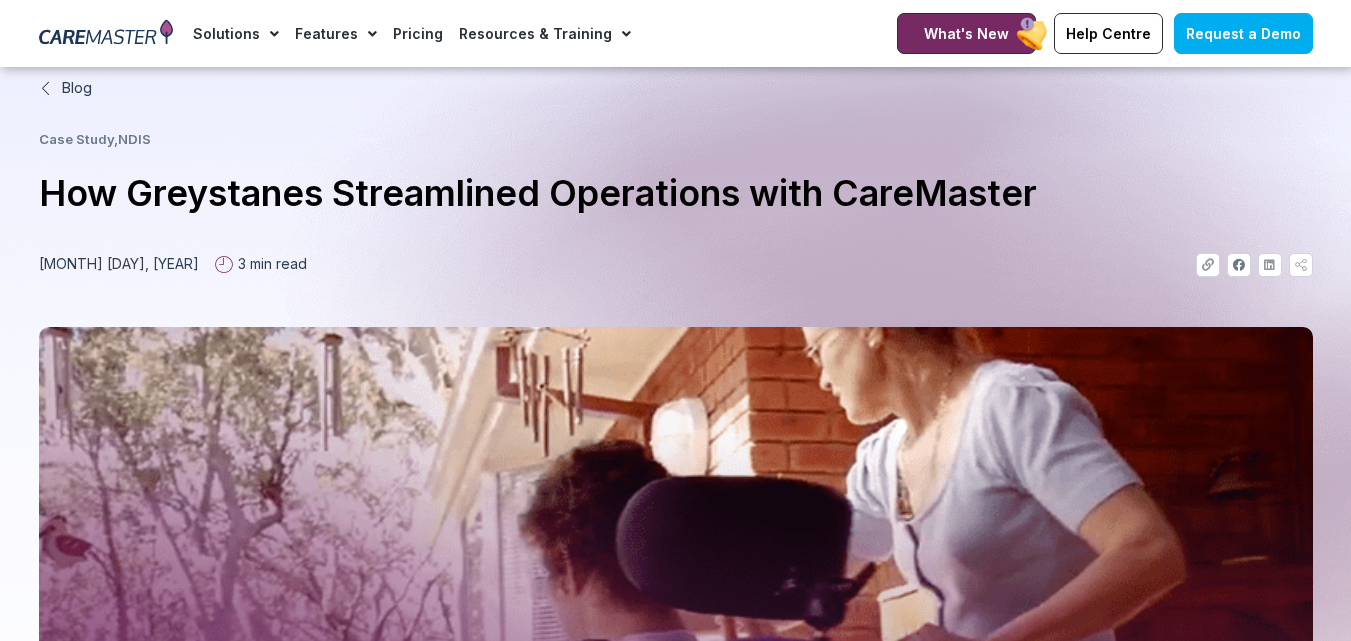 scroll, scrollTop: 1000, scrollLeft: 0, axis: vertical 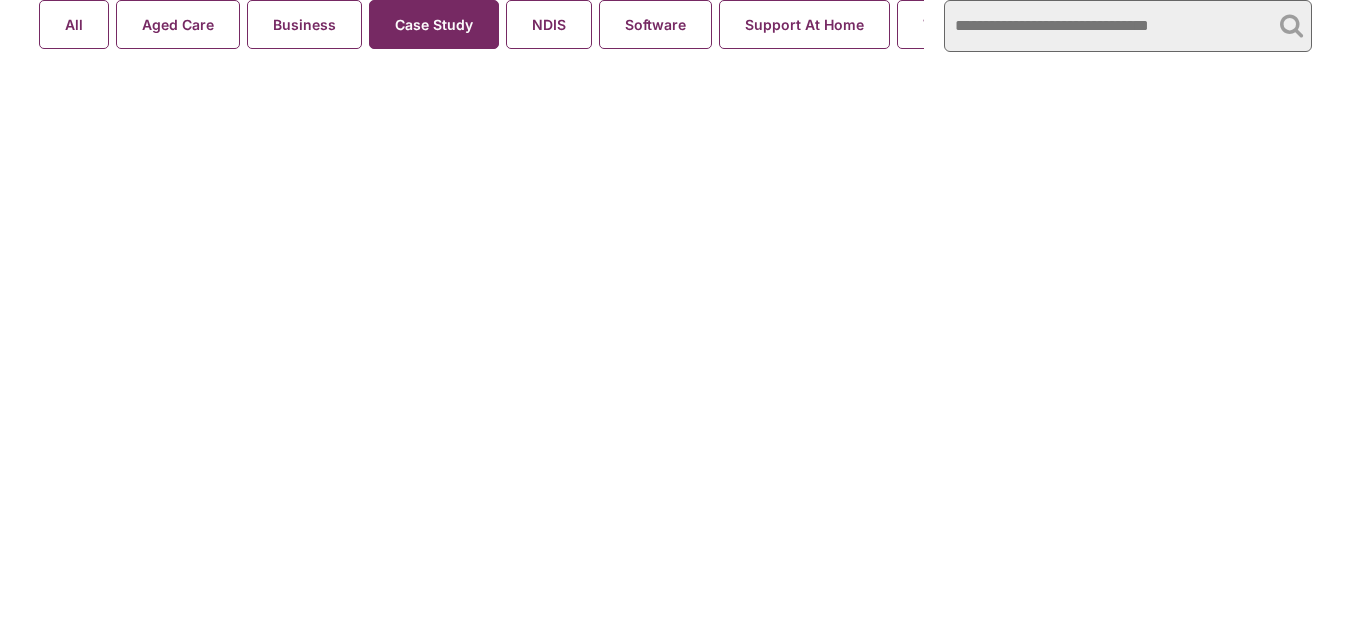 click on "Help Centre" at bounding box center [1113, -1467] 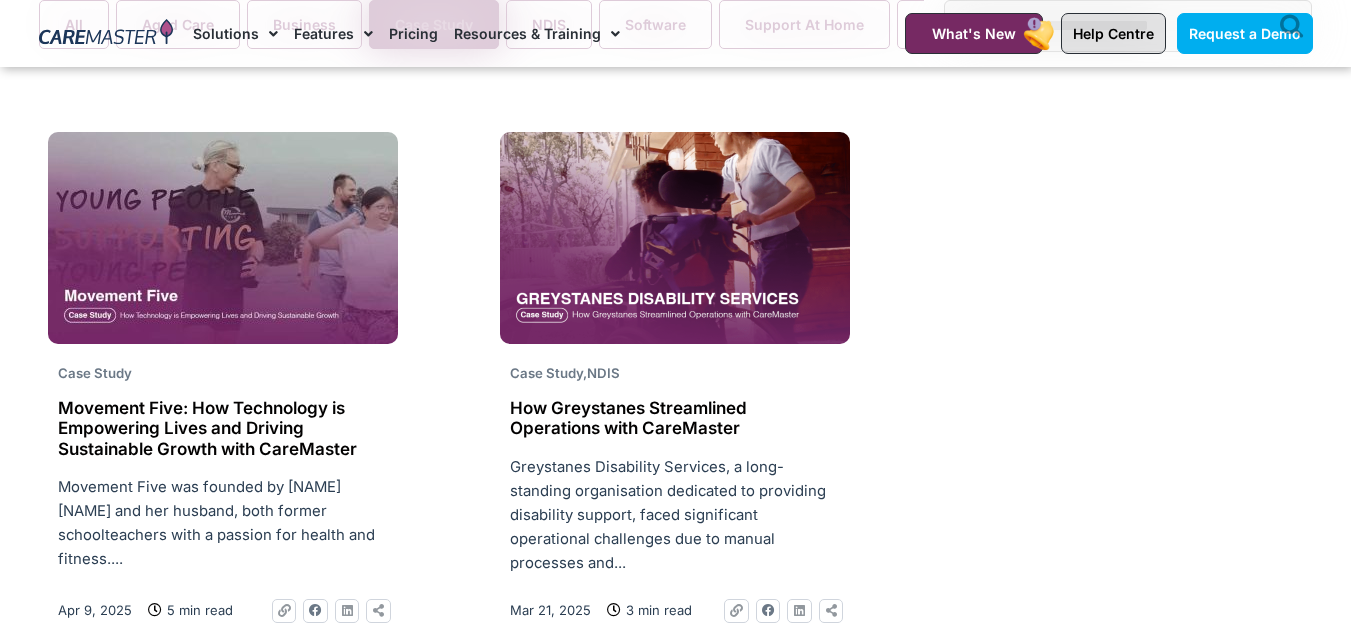 scroll, scrollTop: 0, scrollLeft: 0, axis: both 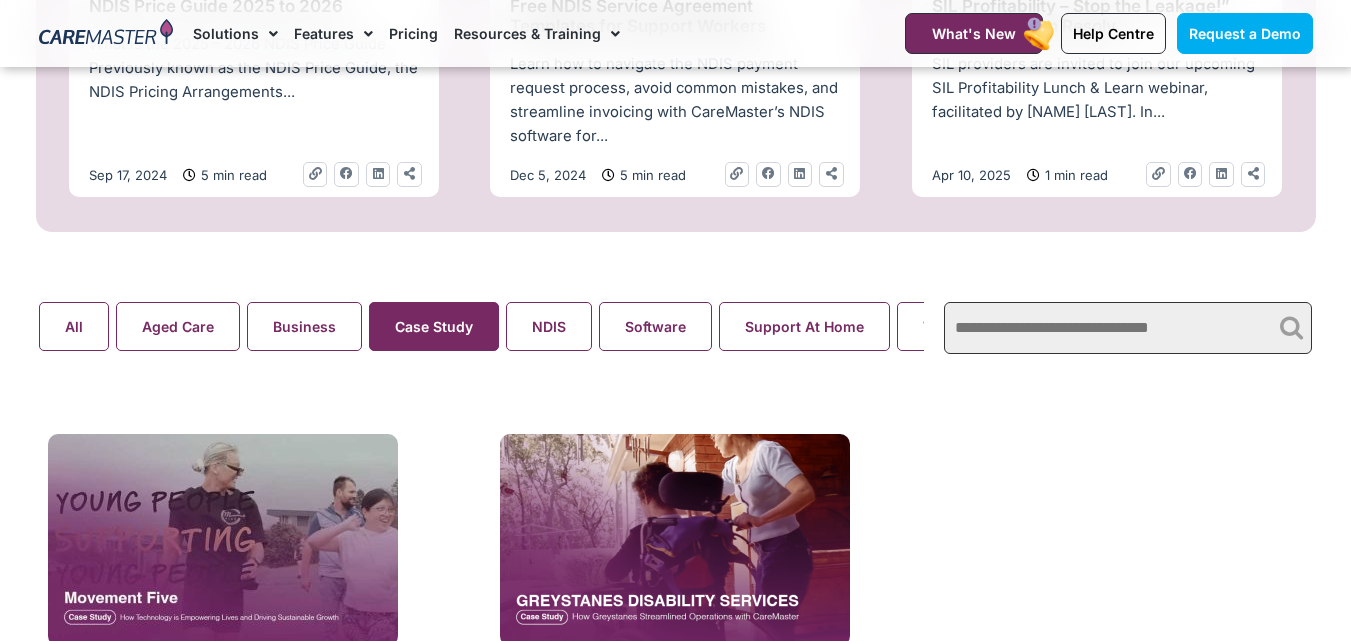 click at bounding box center (1128, 328) 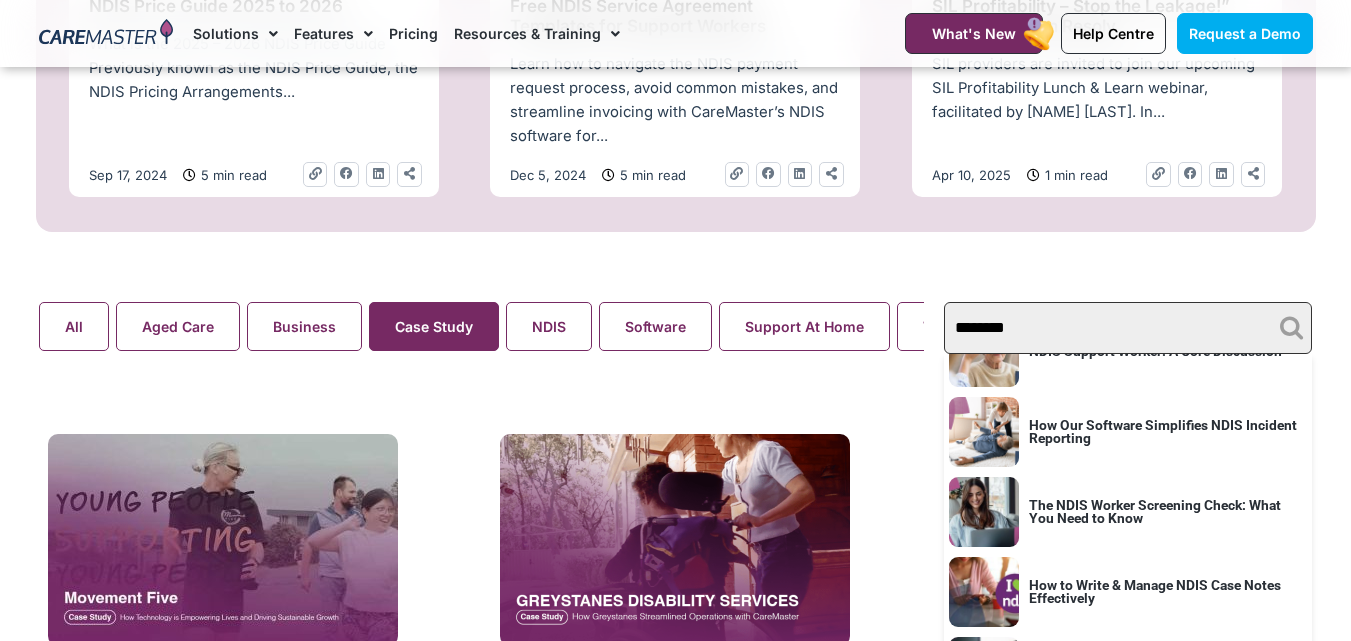 scroll, scrollTop: 2047, scrollLeft: 0, axis: vertical 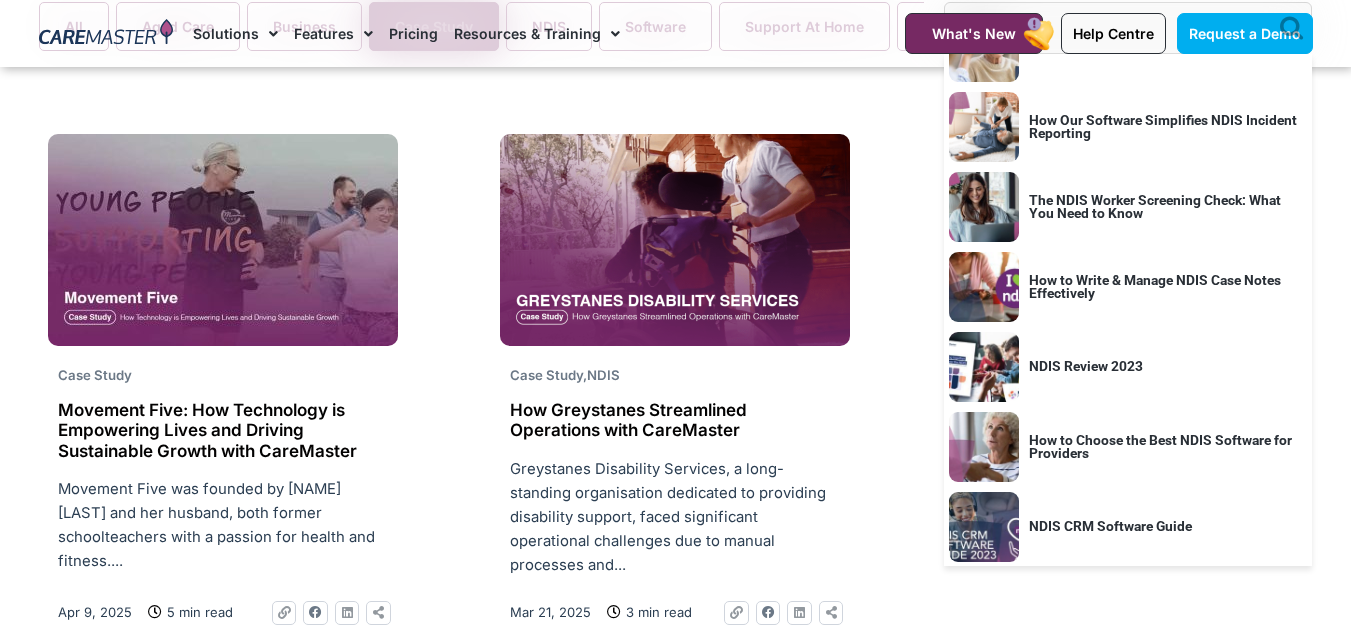 type on "********" 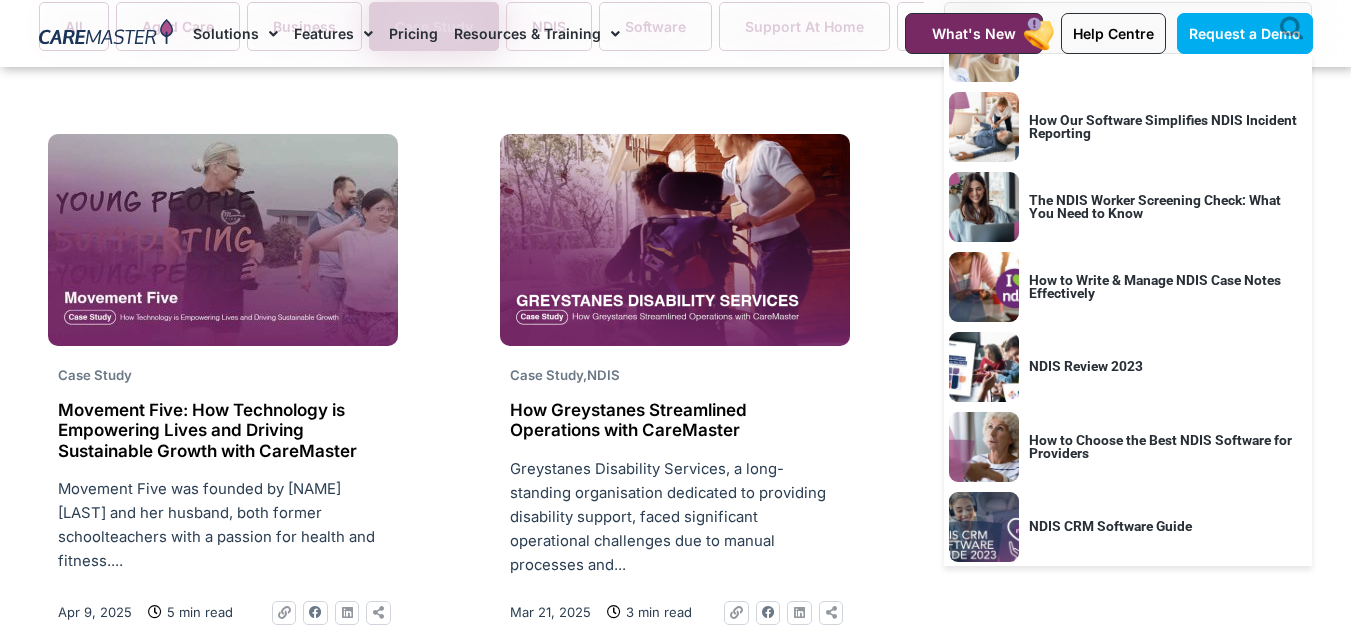 click on "Case Study
Movement Five: How Technology is Empowering Lives and Driving Sustainable Growth with CareMaster
Movement Five was founded by Kaela Asquith and her husband, both former schoolteachers with a passion for health and fitness....
Apr 9, 2025
5 min read
Link
Facebook
Linkedin
Share-alt" 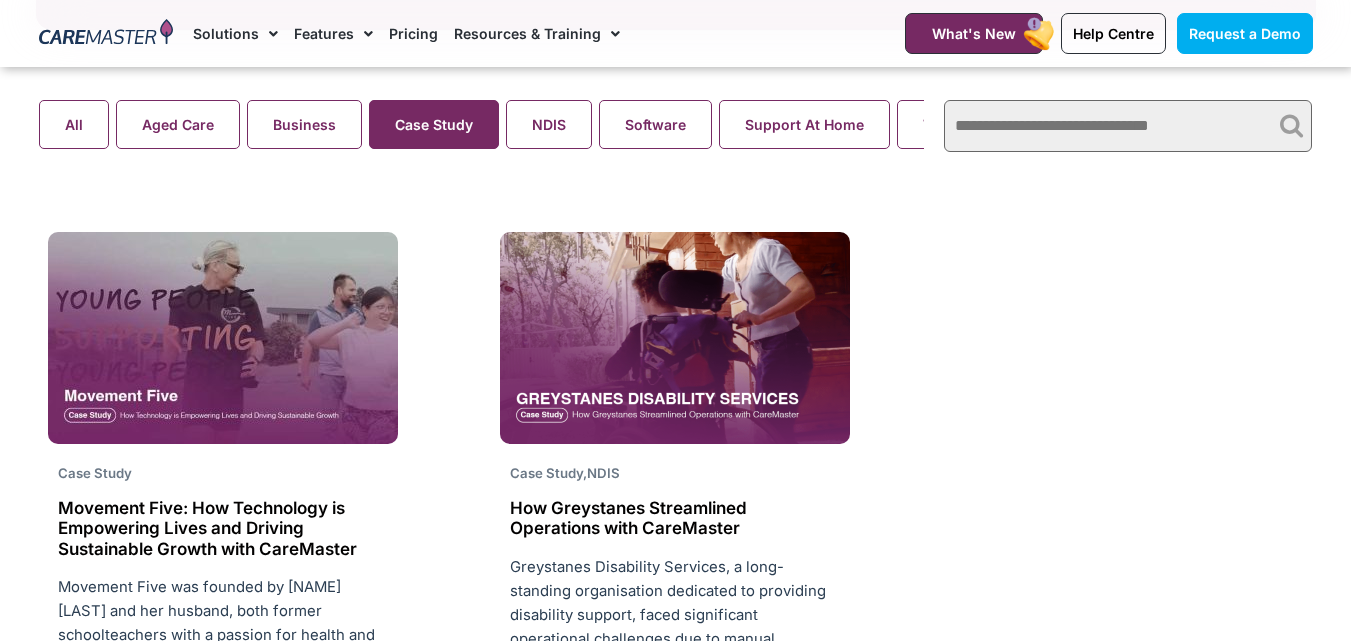 scroll, scrollTop: 1300, scrollLeft: 0, axis: vertical 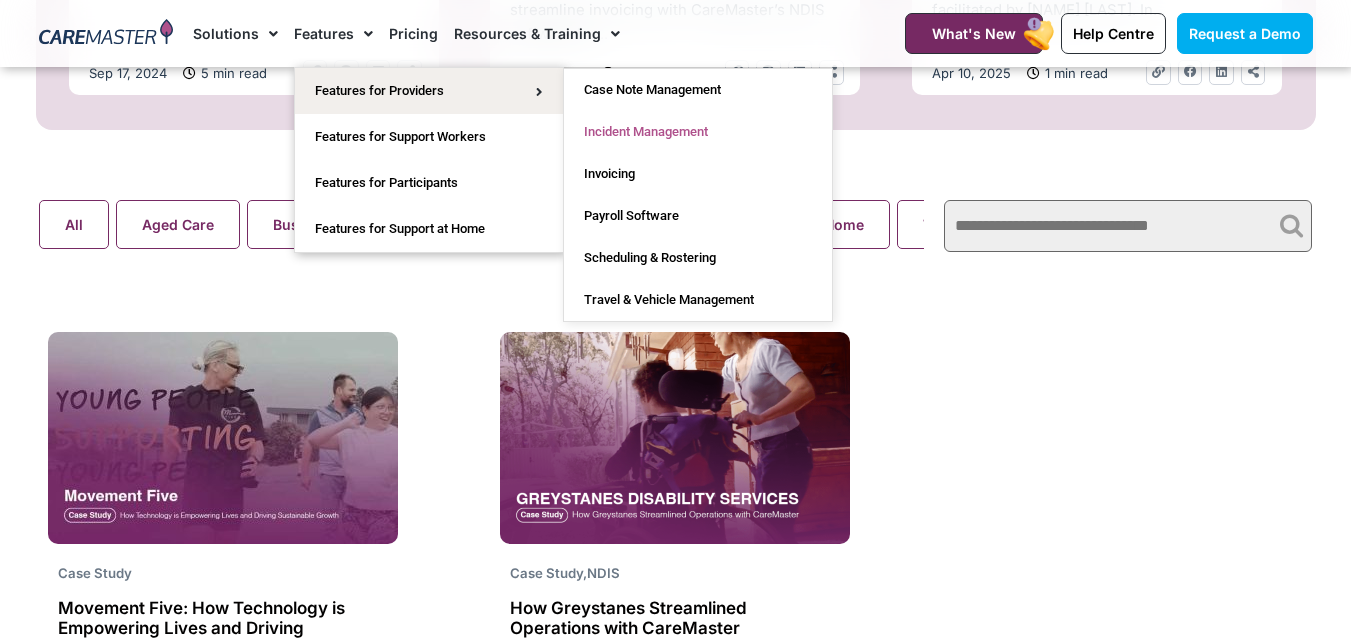 click on "Incident Management" 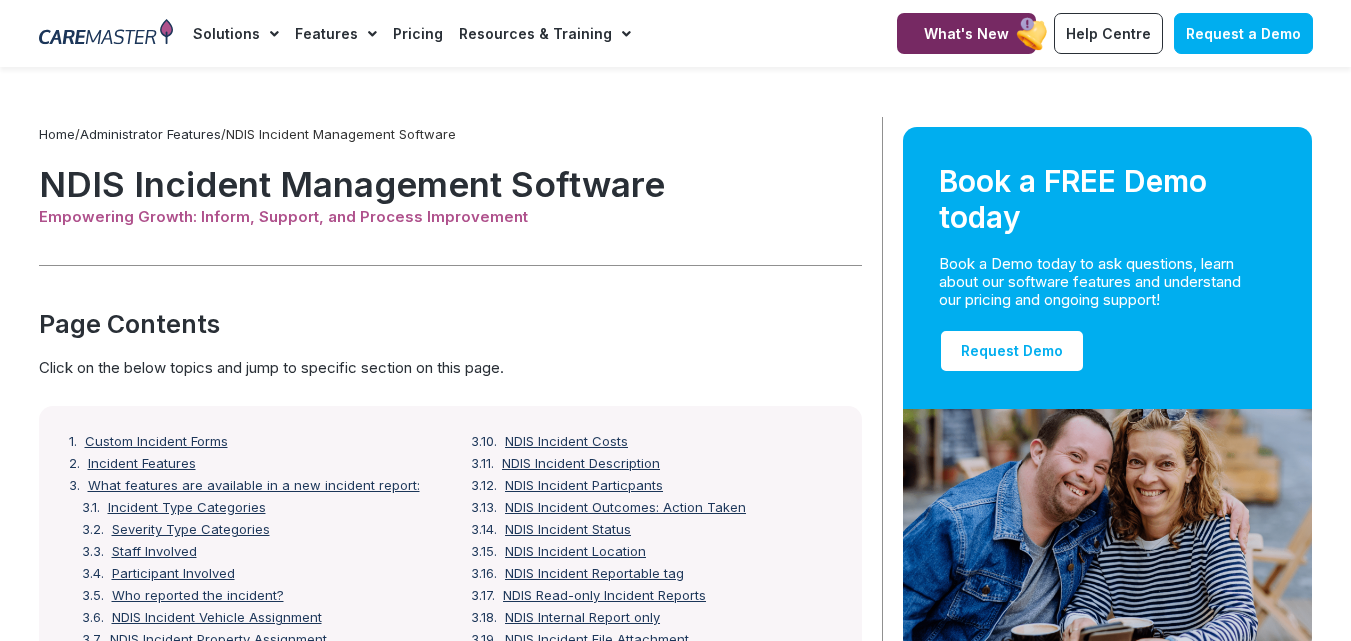 scroll, scrollTop: 0, scrollLeft: 0, axis: both 